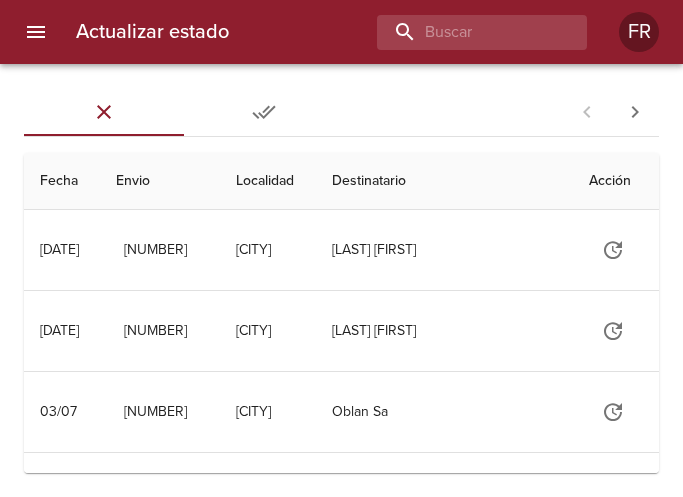 scroll, scrollTop: 0, scrollLeft: 0, axis: both 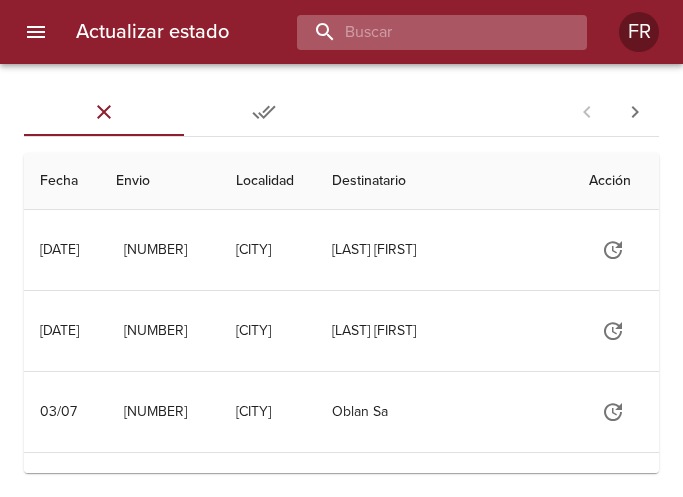 click at bounding box center [425, 32] 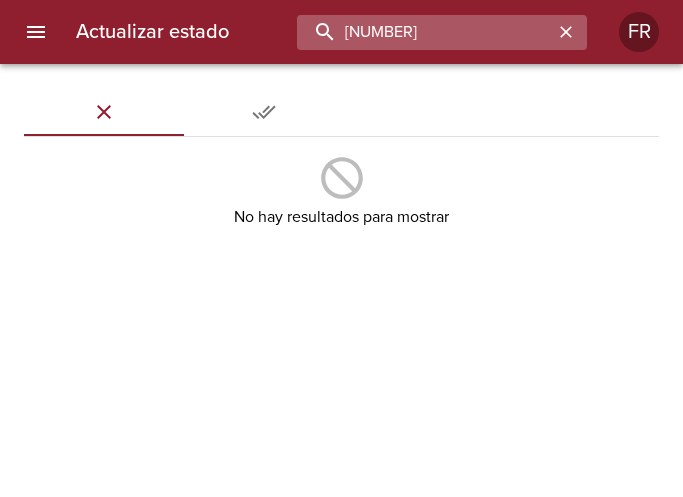 click on "[NUMBER]" at bounding box center [425, 32] 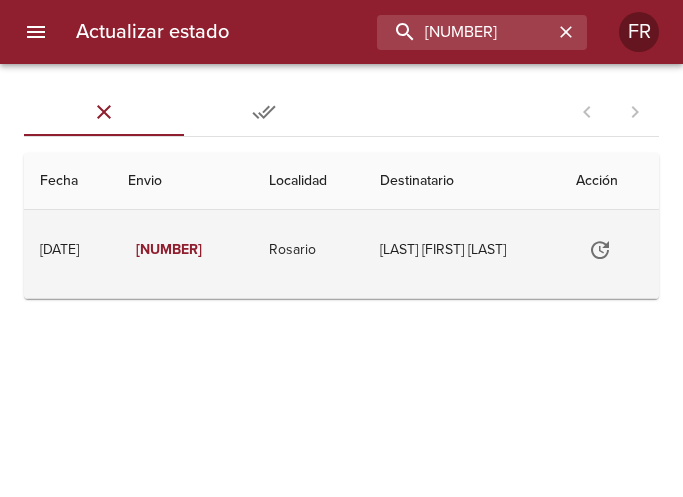 click on "[LAST] [FIRST] [LAST]" at bounding box center (462, 250) 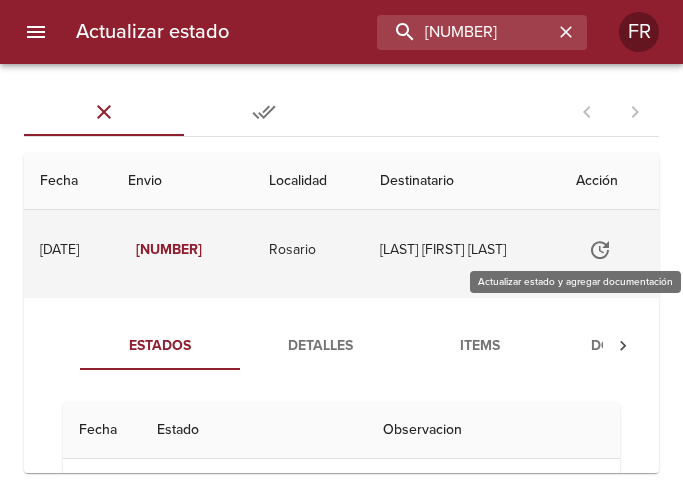 click at bounding box center (600, 250) 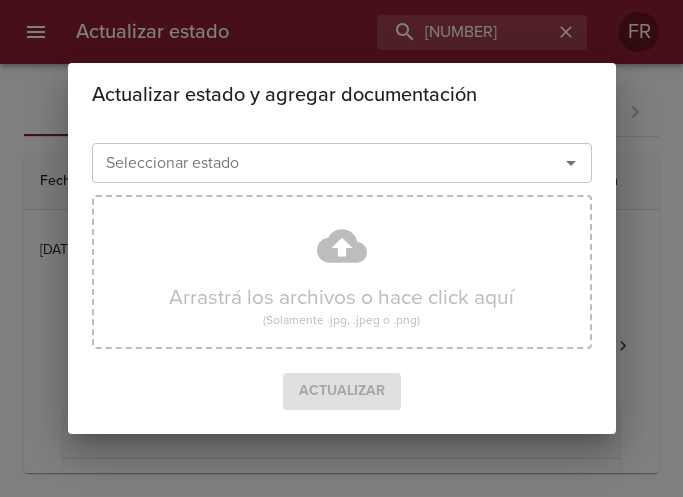 click at bounding box center [571, 163] 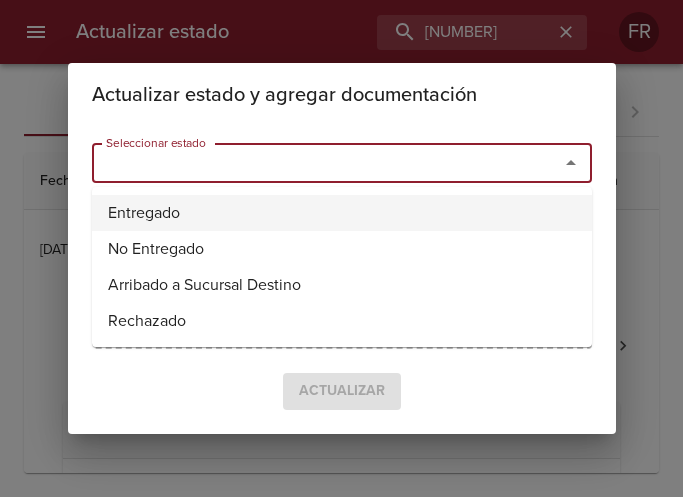 click on "Entregado" at bounding box center [342, 213] 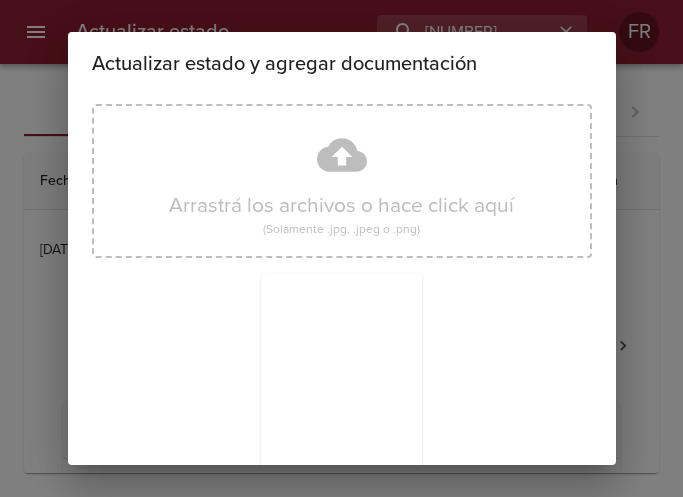 scroll, scrollTop: 285, scrollLeft: 0, axis: vertical 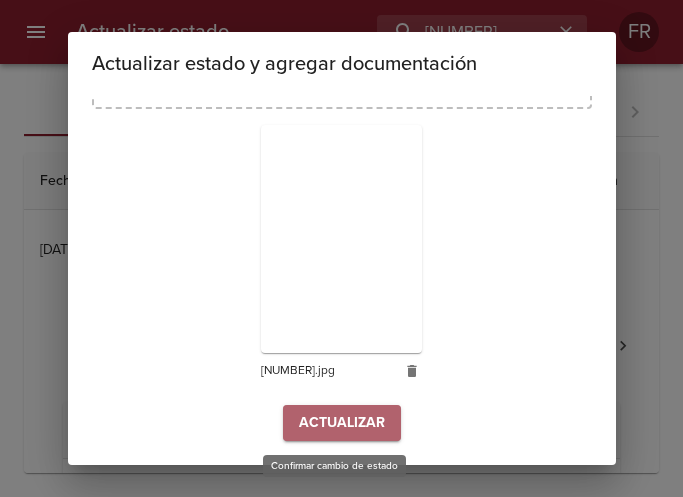 click on "Actualizar" at bounding box center (342, 423) 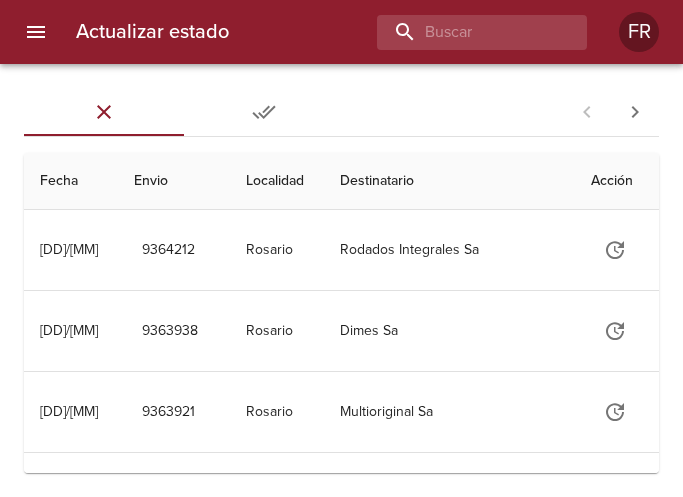 scroll, scrollTop: 0, scrollLeft: 0, axis: both 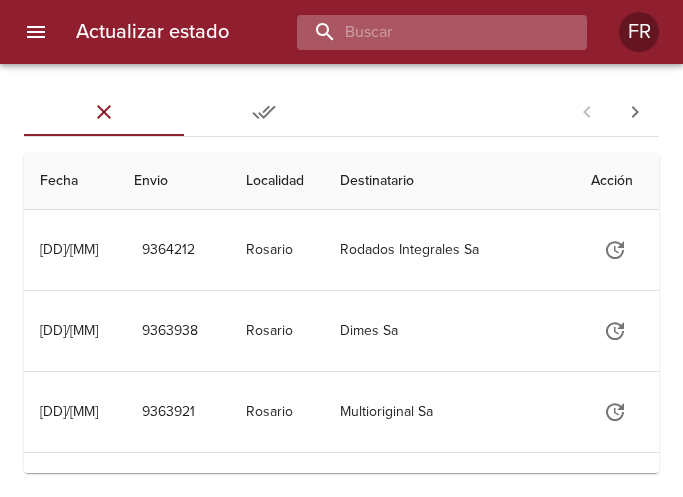 click at bounding box center (425, 32) 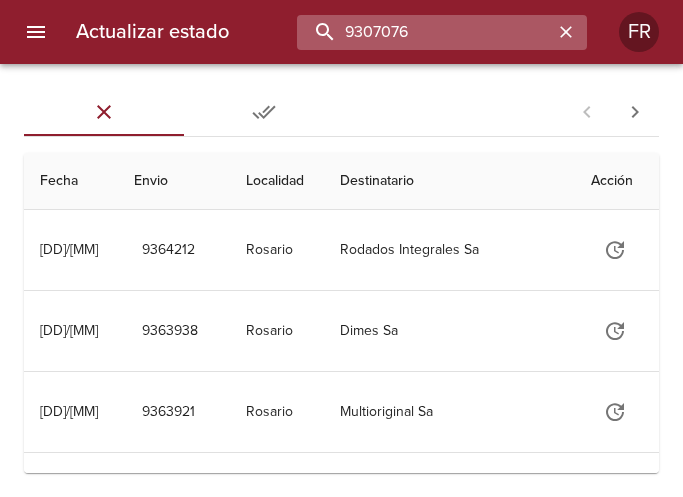 type on "9307076" 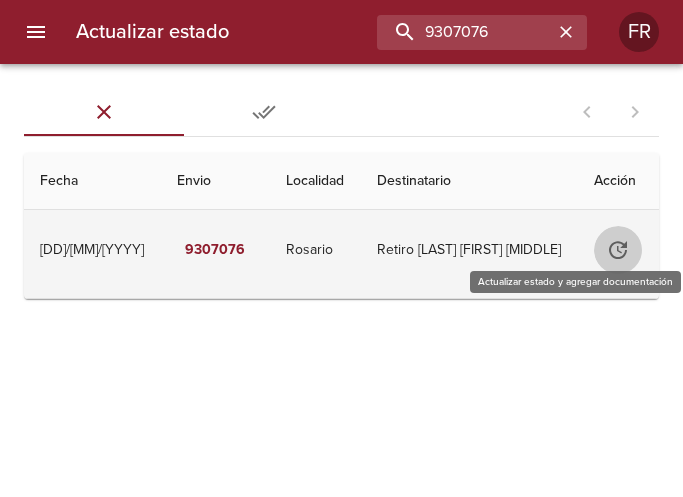 click at bounding box center (618, 250) 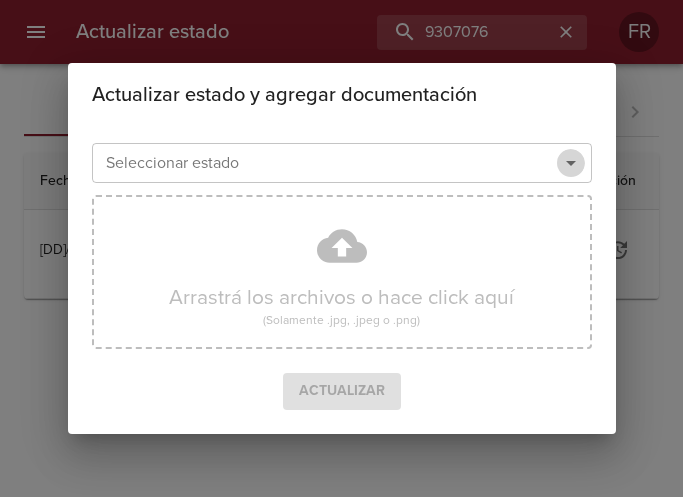 click at bounding box center (571, 163) 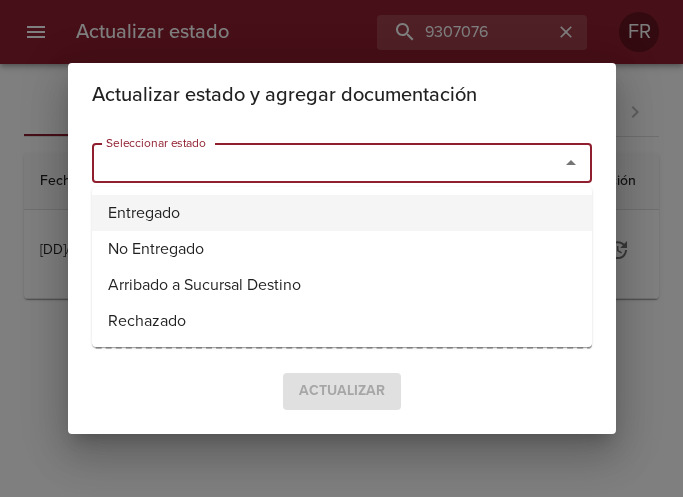 click on "Entregado" at bounding box center [342, 213] 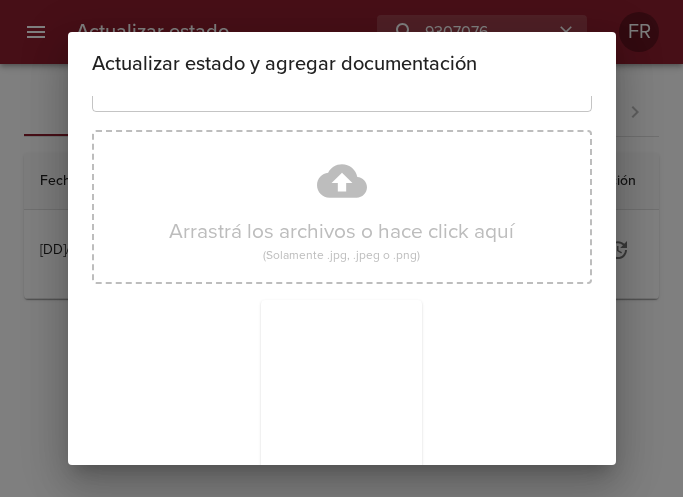 scroll, scrollTop: 285, scrollLeft: 0, axis: vertical 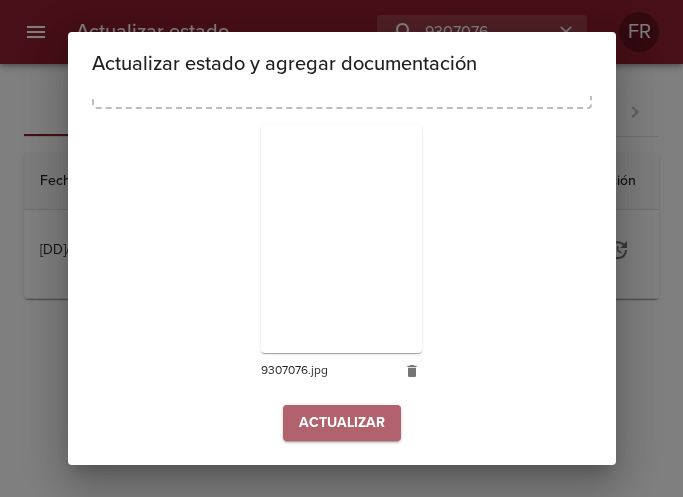 click on "Actualizar" at bounding box center [342, 423] 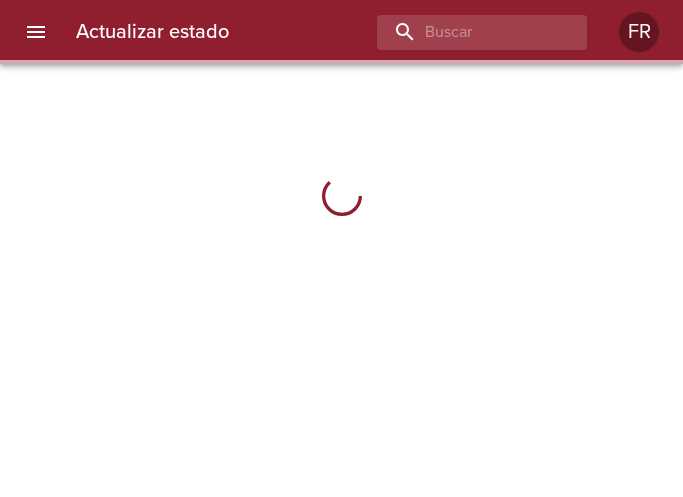 scroll, scrollTop: 0, scrollLeft: 0, axis: both 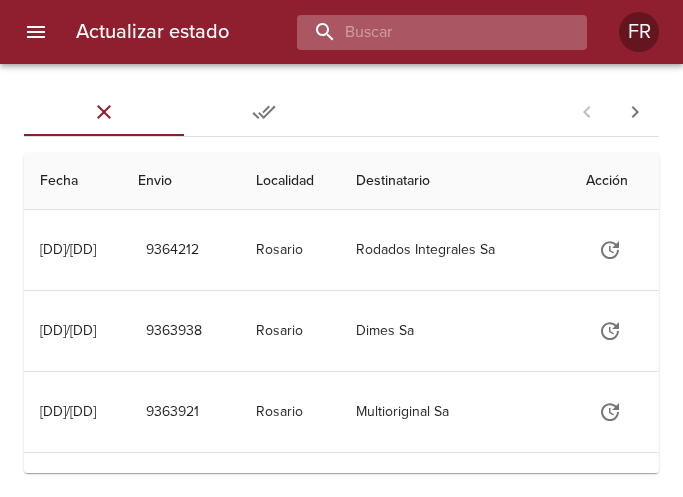 click at bounding box center (425, 32) 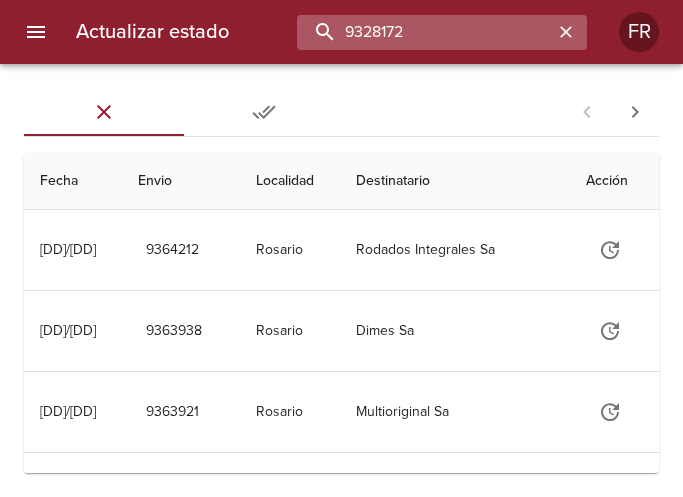 type on "9328172" 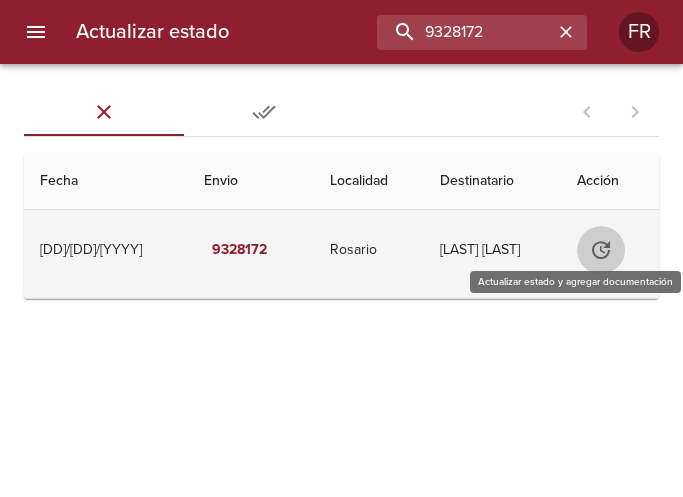 click at bounding box center [601, 250] 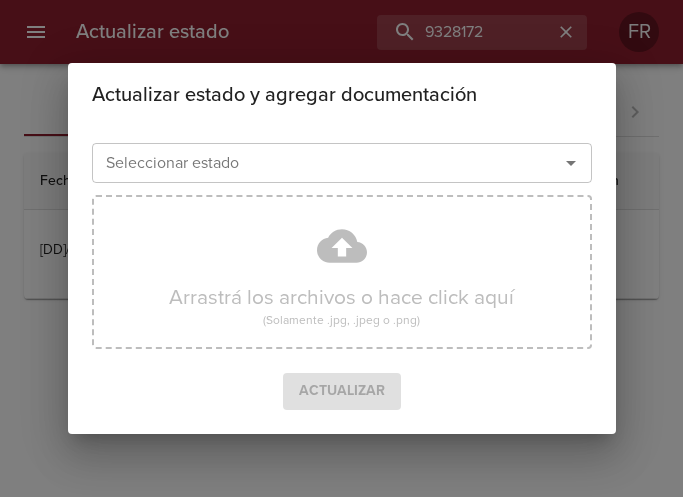 click at bounding box center (571, 163) 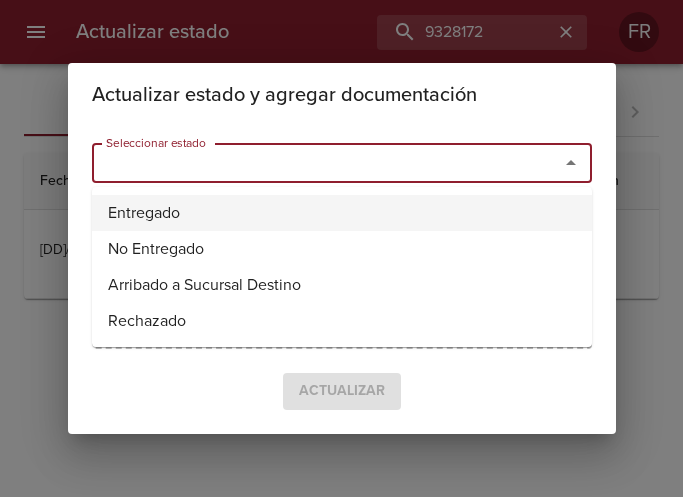 click on "Entregado" at bounding box center [342, 213] 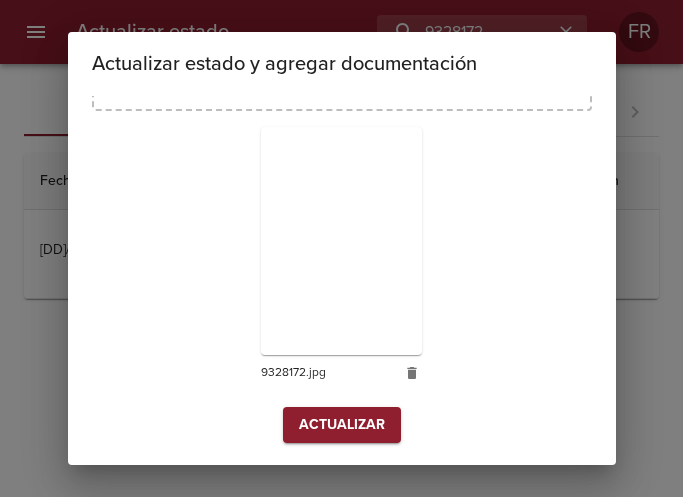 scroll, scrollTop: 285, scrollLeft: 0, axis: vertical 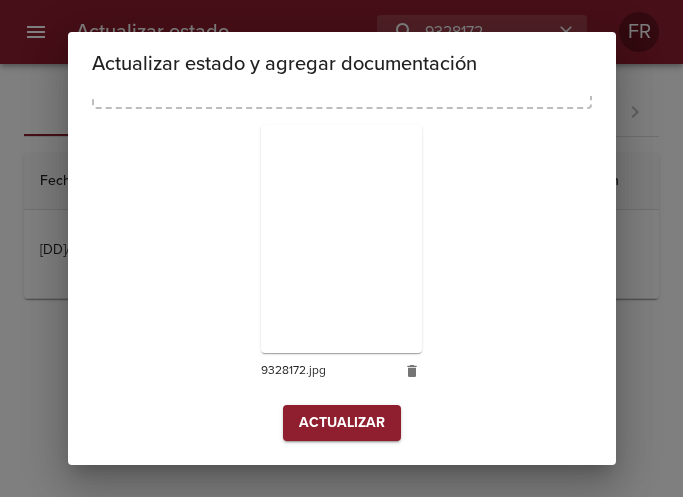 click on "Actualizar" at bounding box center (342, 423) 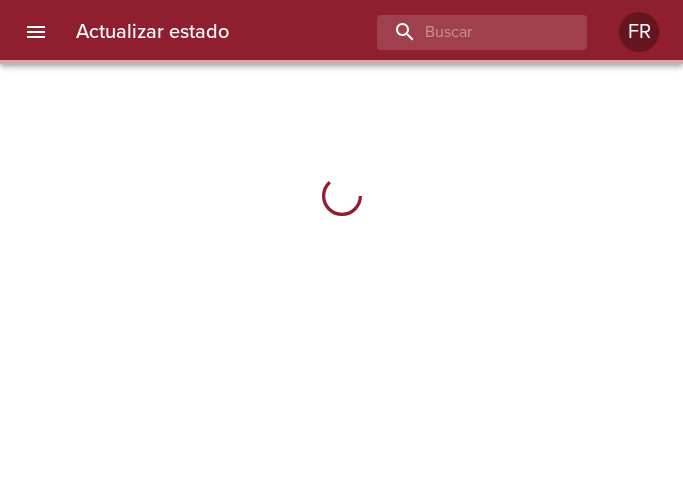 scroll, scrollTop: 0, scrollLeft: 0, axis: both 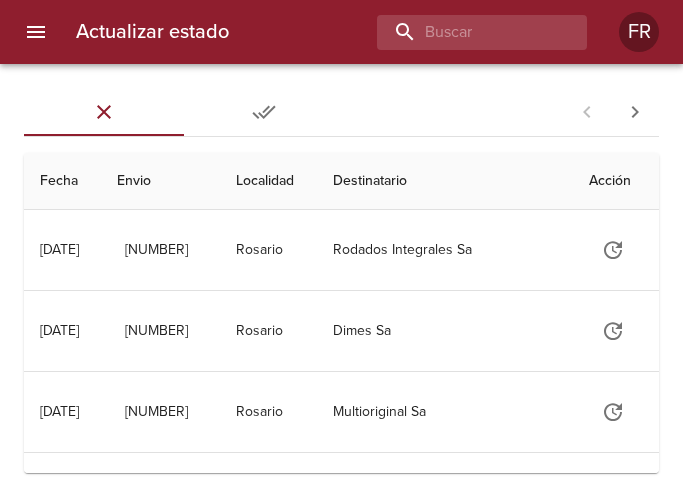 click on "Actualizar estado FR" at bounding box center [341, 32] 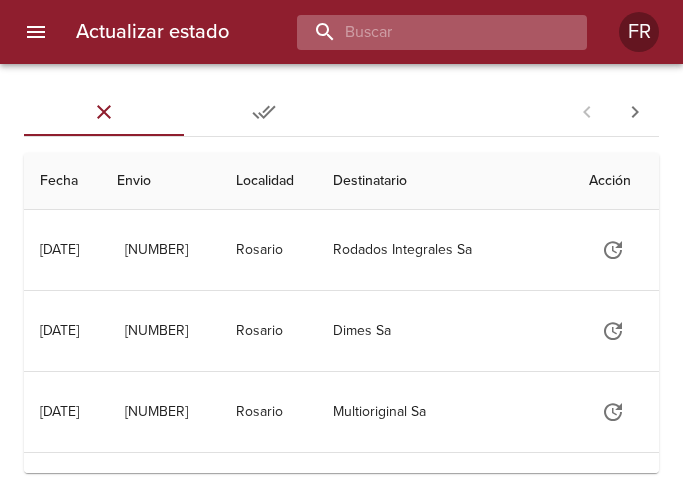 click at bounding box center [425, 32] 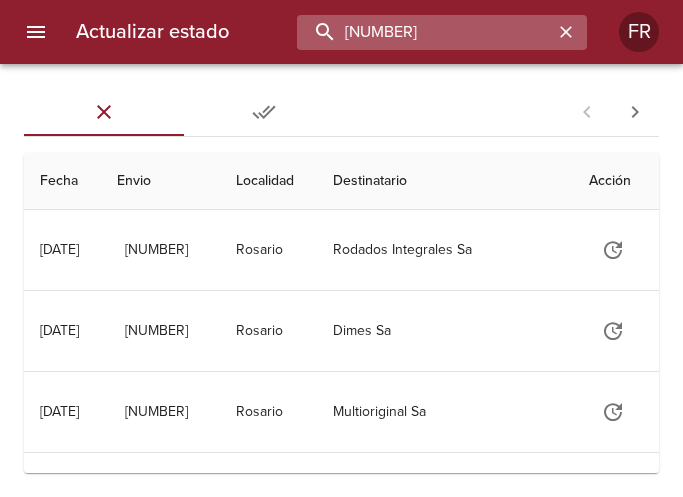 type on "[NUMBER]" 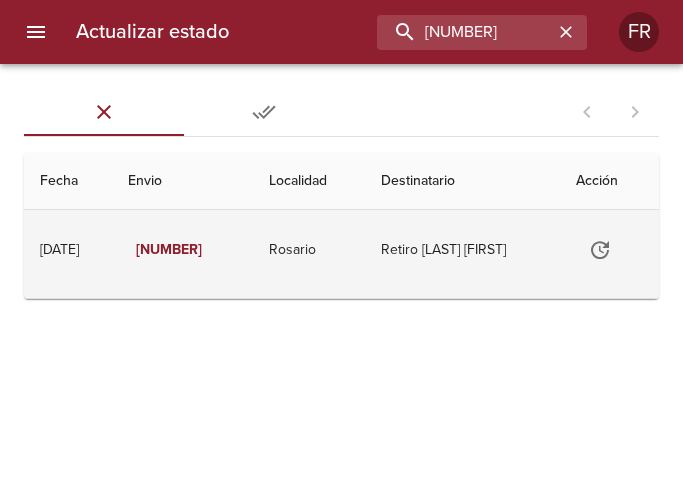click at bounding box center (600, 250) 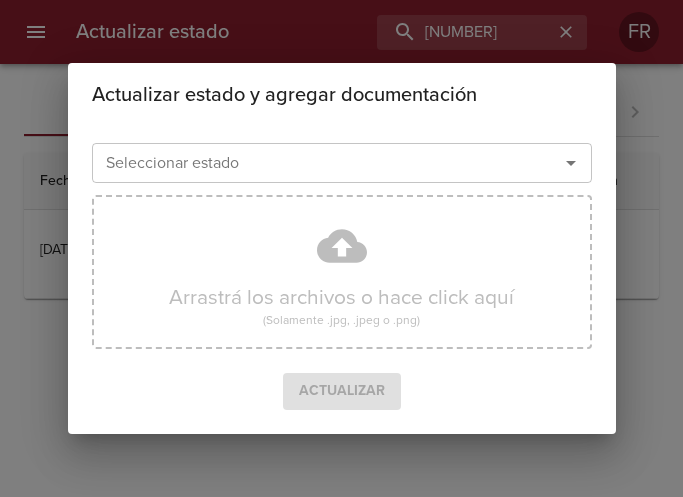 click at bounding box center (571, 163) 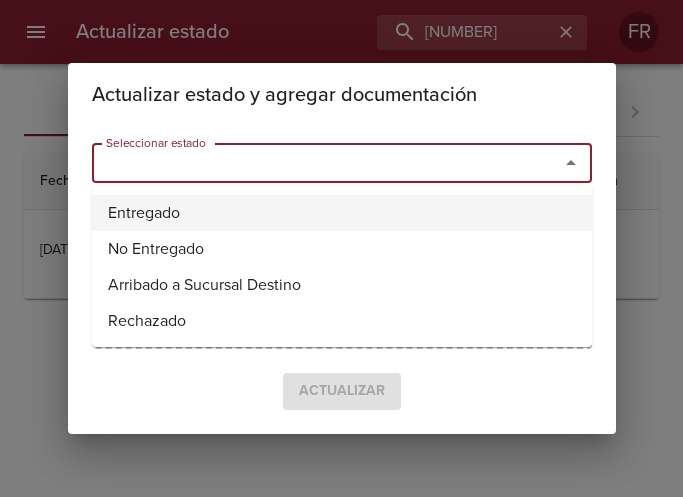 click on "Entregado" at bounding box center (342, 213) 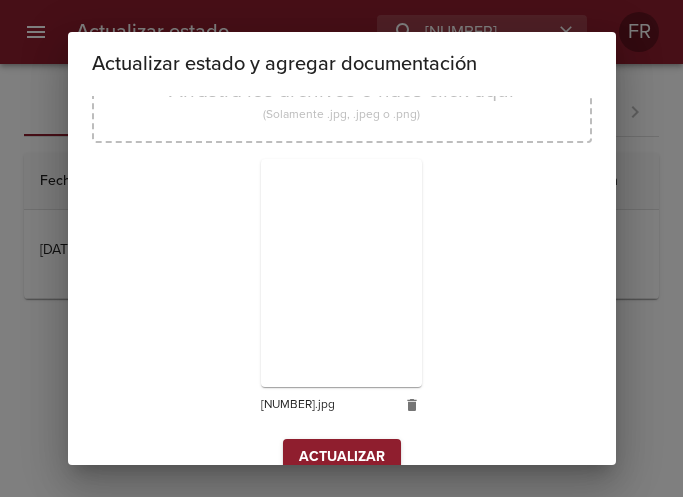 scroll, scrollTop: 285, scrollLeft: 0, axis: vertical 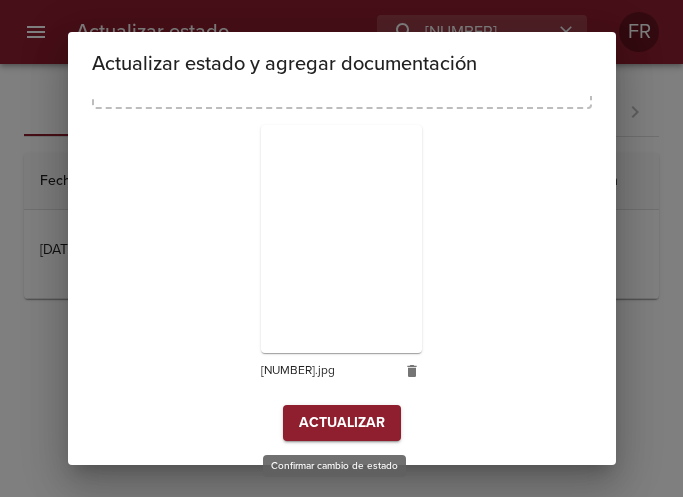 click on "Actualizar" at bounding box center [342, 423] 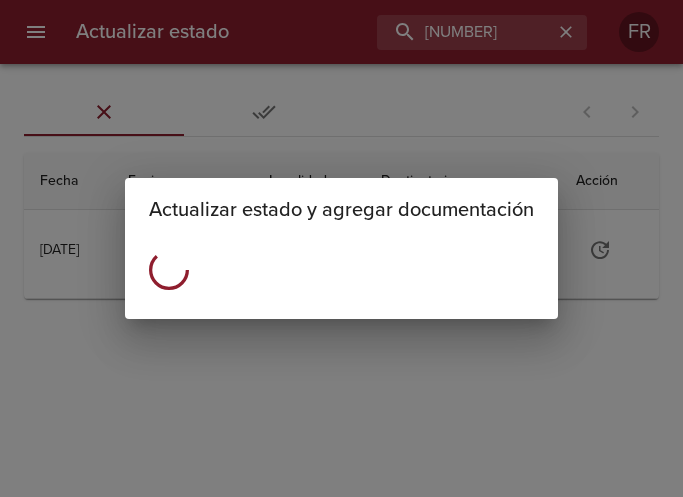 scroll, scrollTop: 0, scrollLeft: 0, axis: both 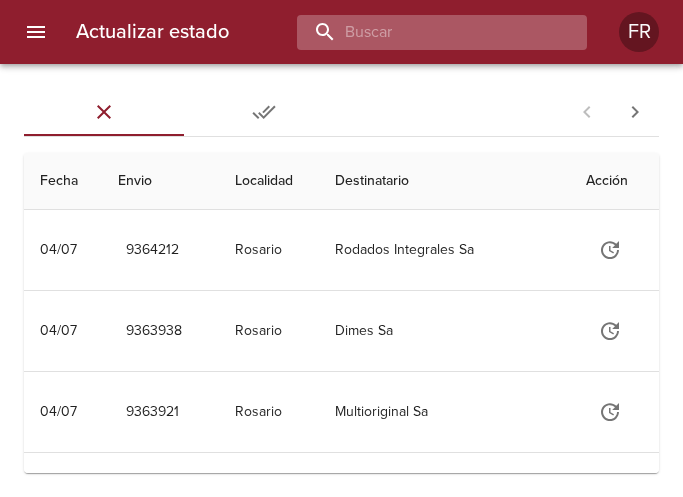 click at bounding box center (425, 32) 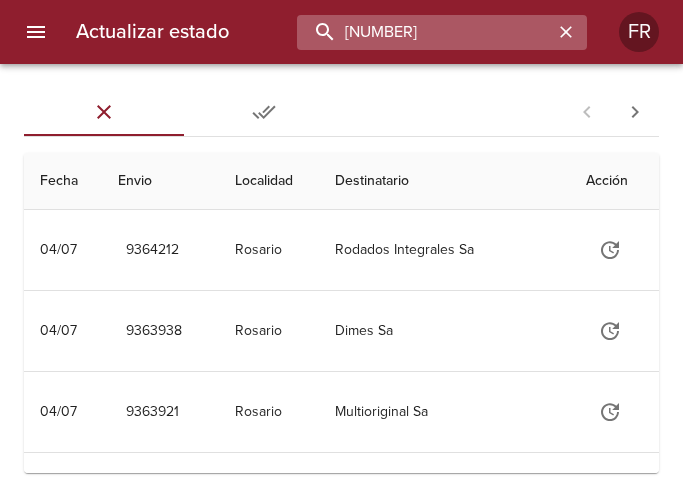 type on "[NUMBER]" 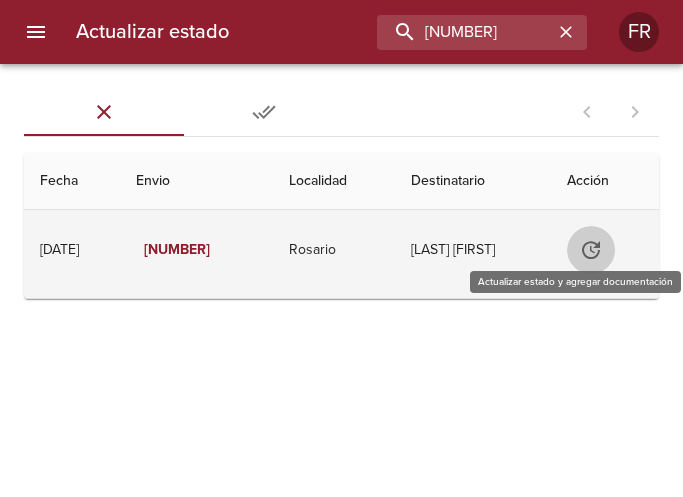 click at bounding box center (591, 250) 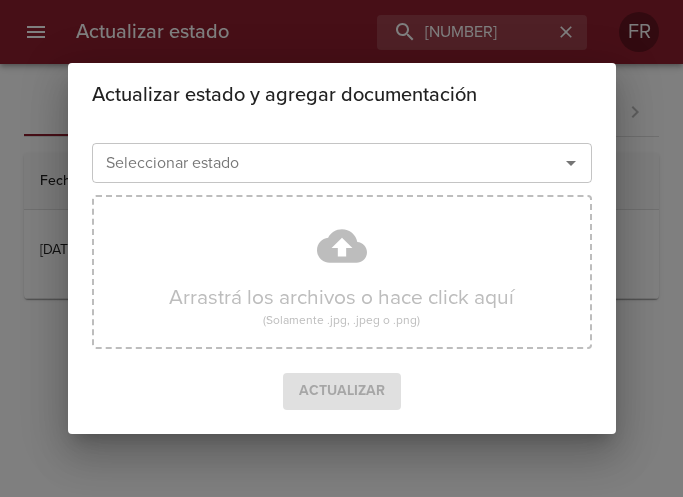 click at bounding box center [571, 163] 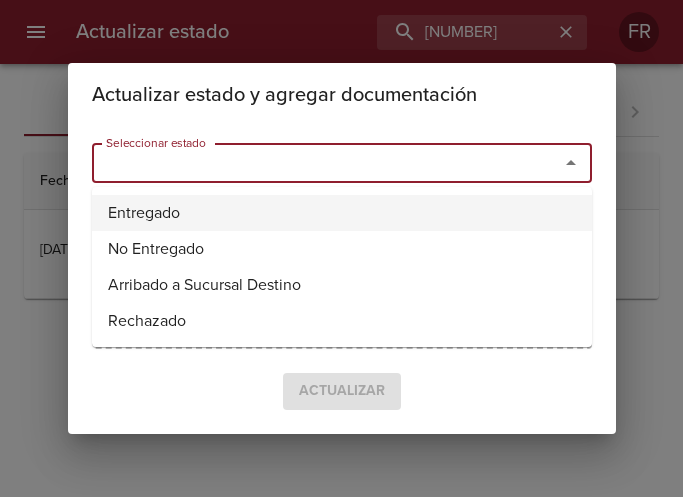 click on "Entregado No Entregado Arribado a Sucursal Destino Rechazado" at bounding box center (342, 267) 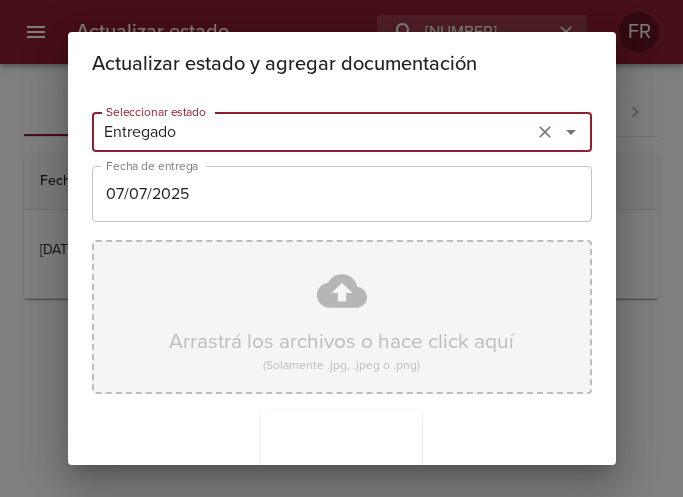 scroll, scrollTop: 285, scrollLeft: 0, axis: vertical 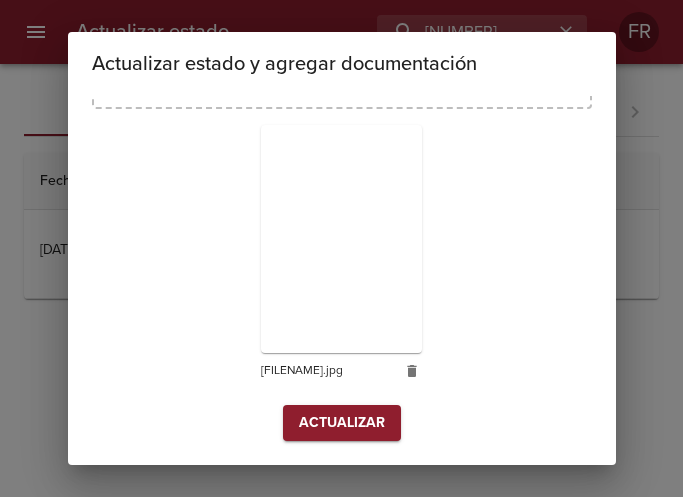 click on "Arrastrá los archivos o hace click aquí (Solamente .jpg, .jpeg o .png) [FILENAME].jpg" at bounding box center [342, 176] 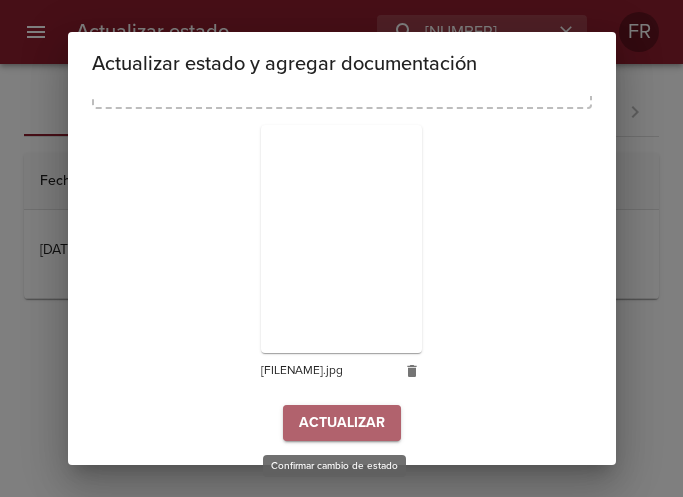 click on "Actualizar" at bounding box center [342, 423] 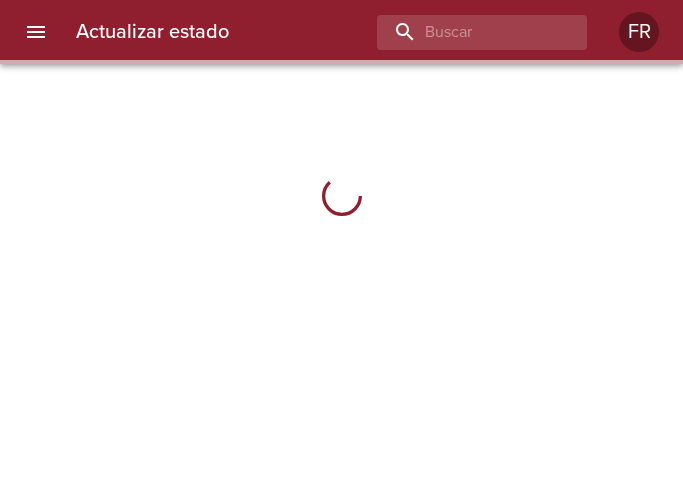 scroll, scrollTop: 0, scrollLeft: 0, axis: both 